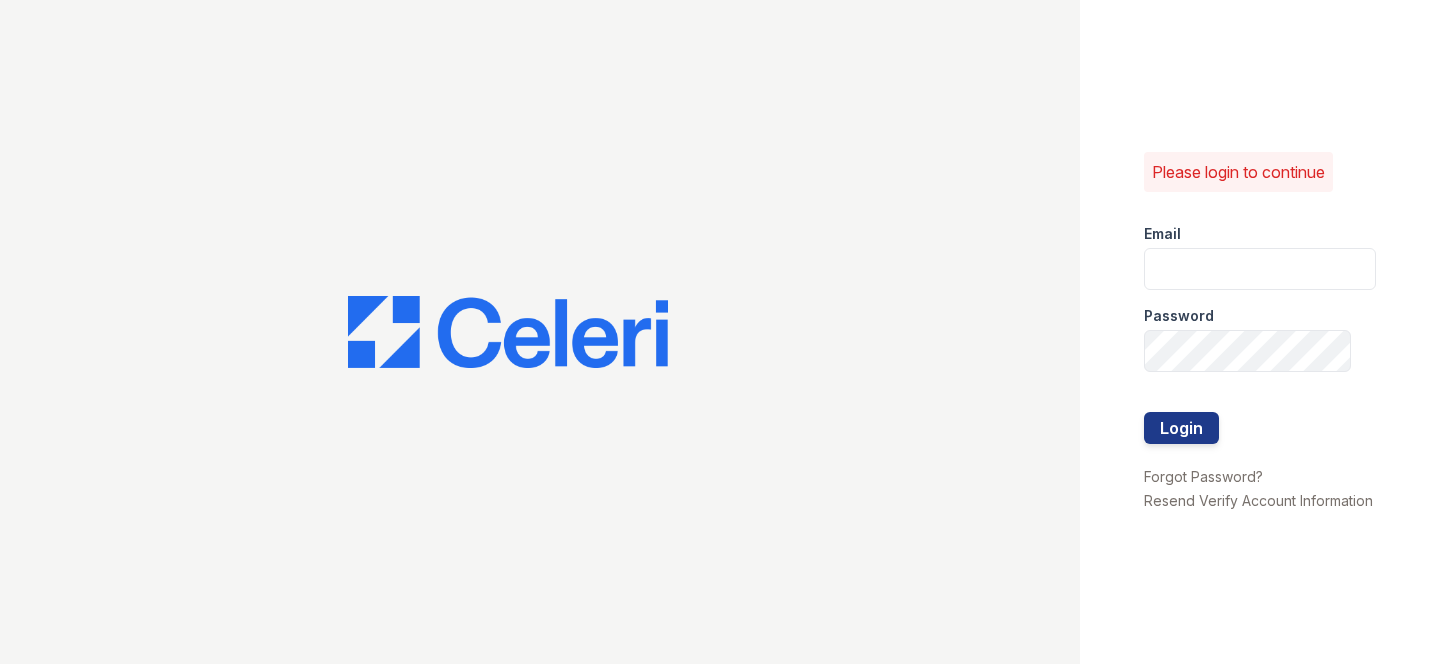 scroll, scrollTop: 0, scrollLeft: 0, axis: both 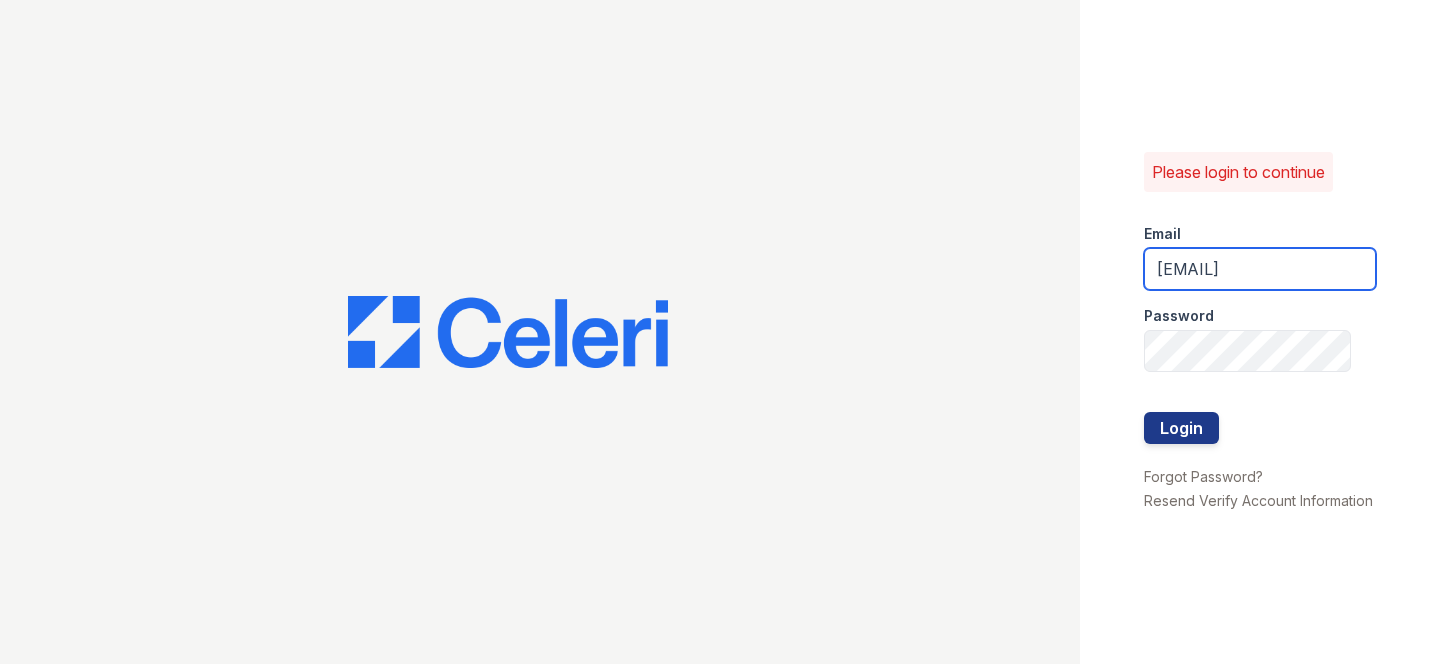 click on "[EMAIL]" at bounding box center (1260, 269) 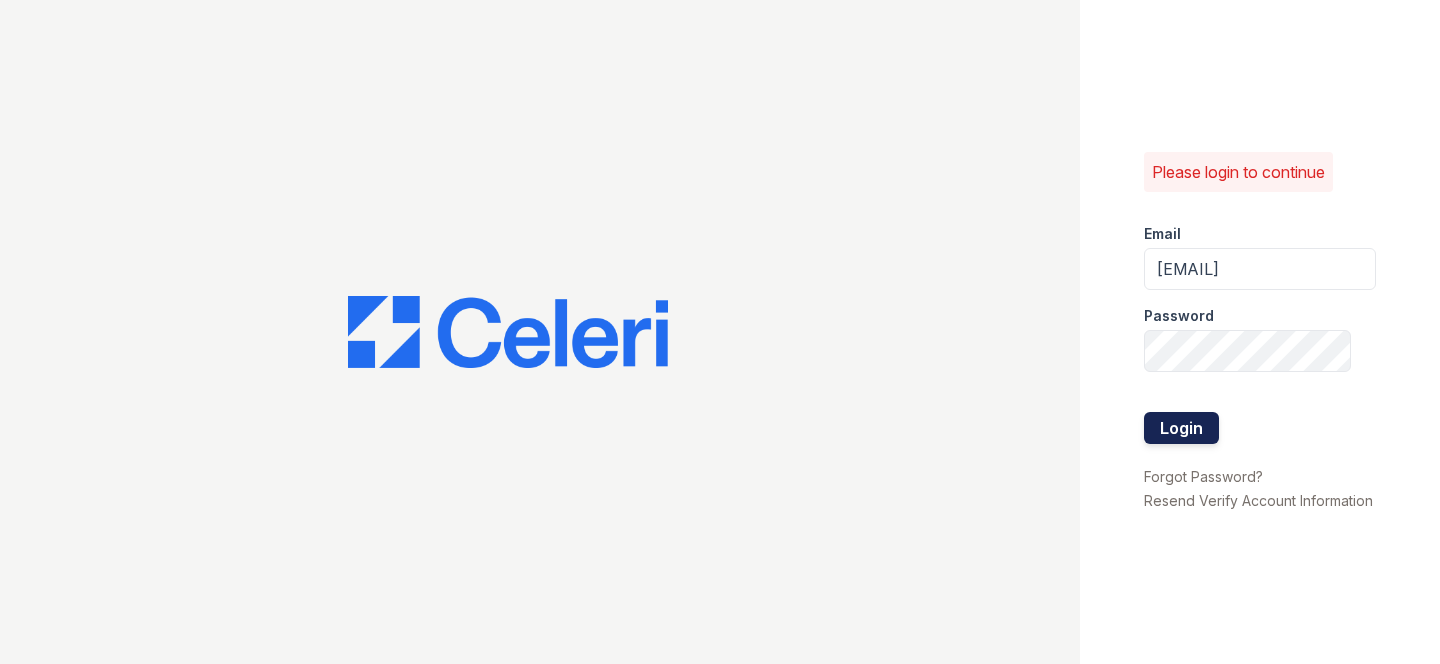 click on "Login" at bounding box center (1181, 428) 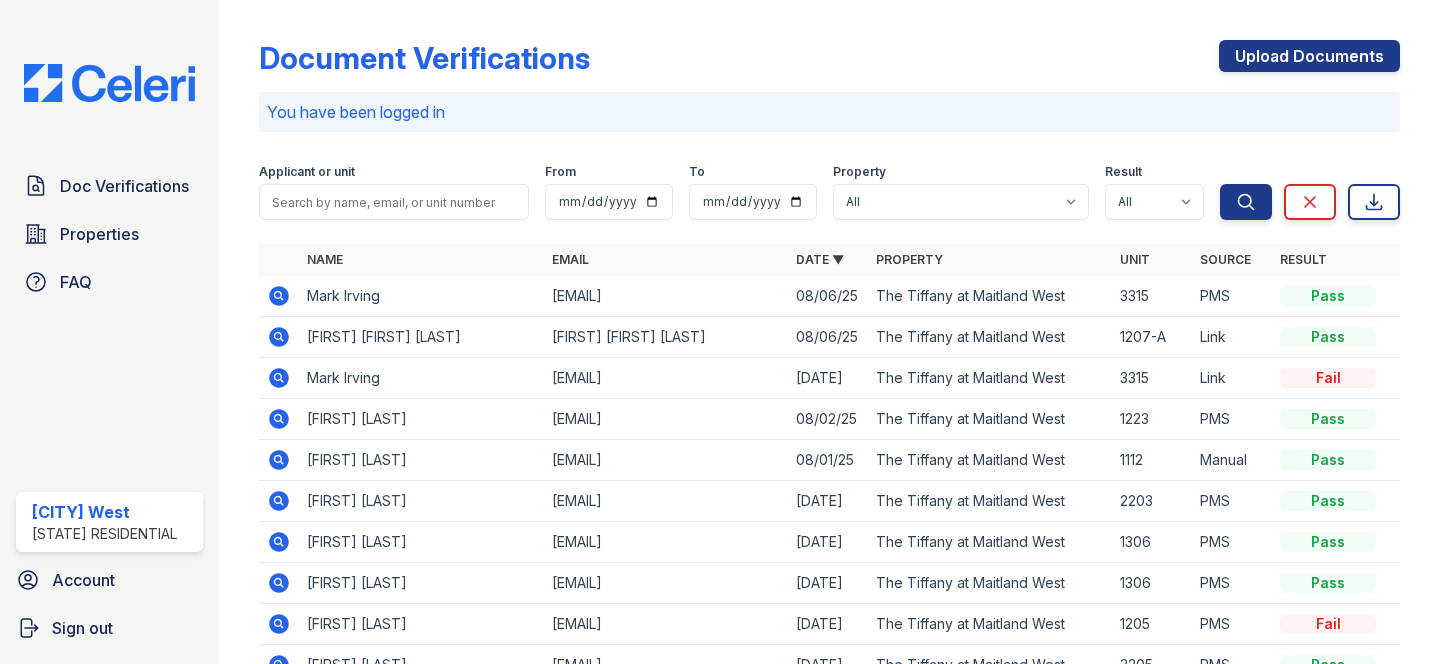 scroll, scrollTop: 0, scrollLeft: 0, axis: both 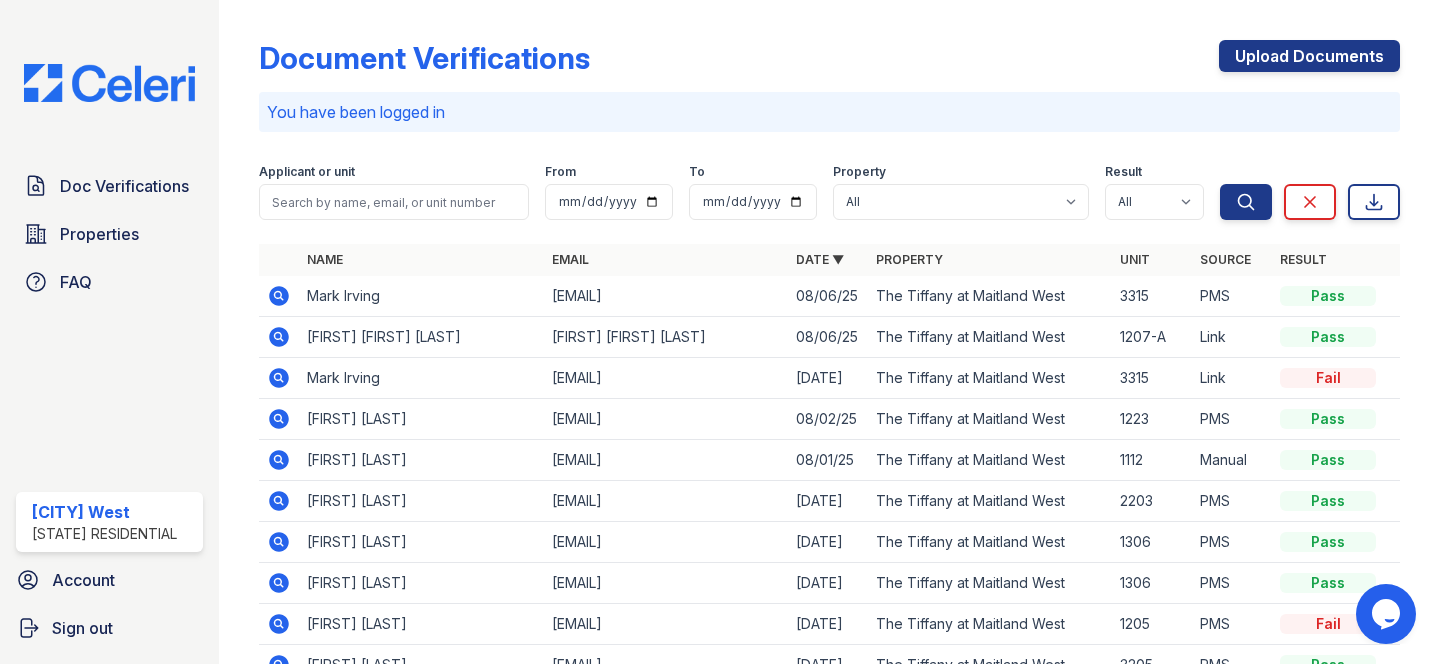 click 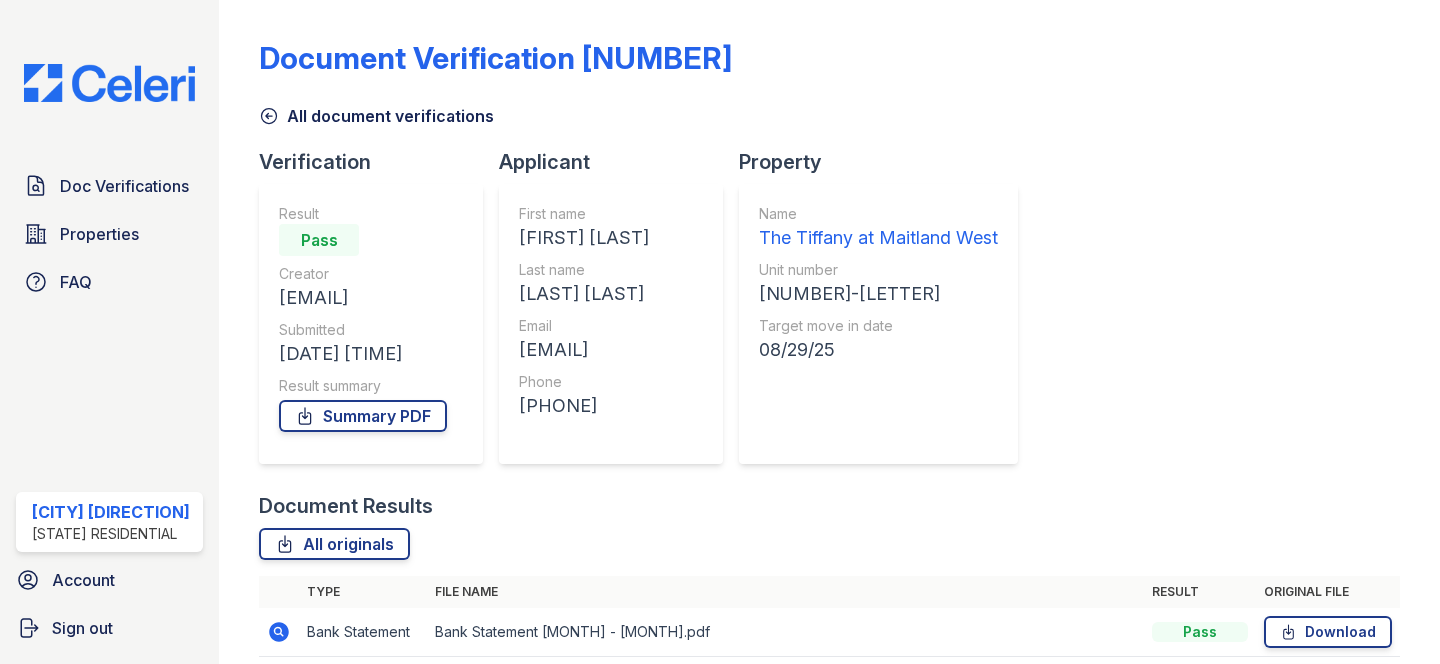 scroll, scrollTop: 0, scrollLeft: 0, axis: both 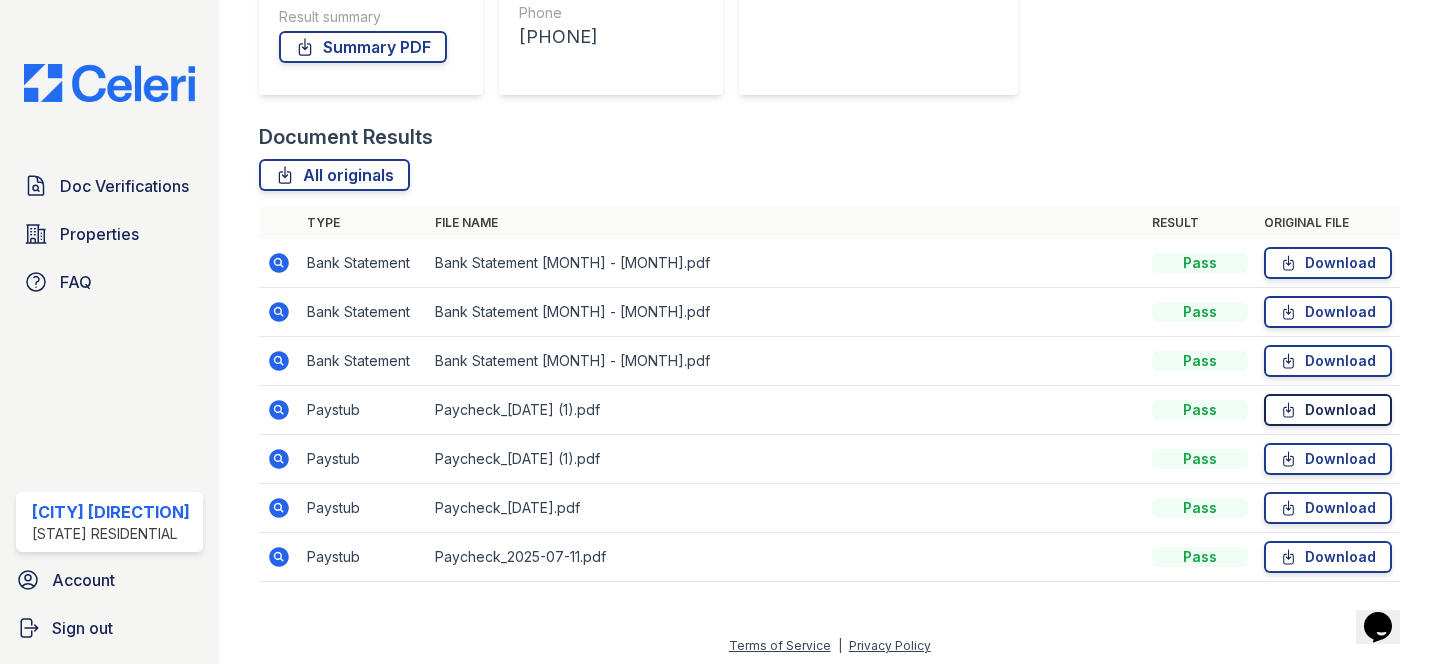 click on "Download" at bounding box center (1328, 410) 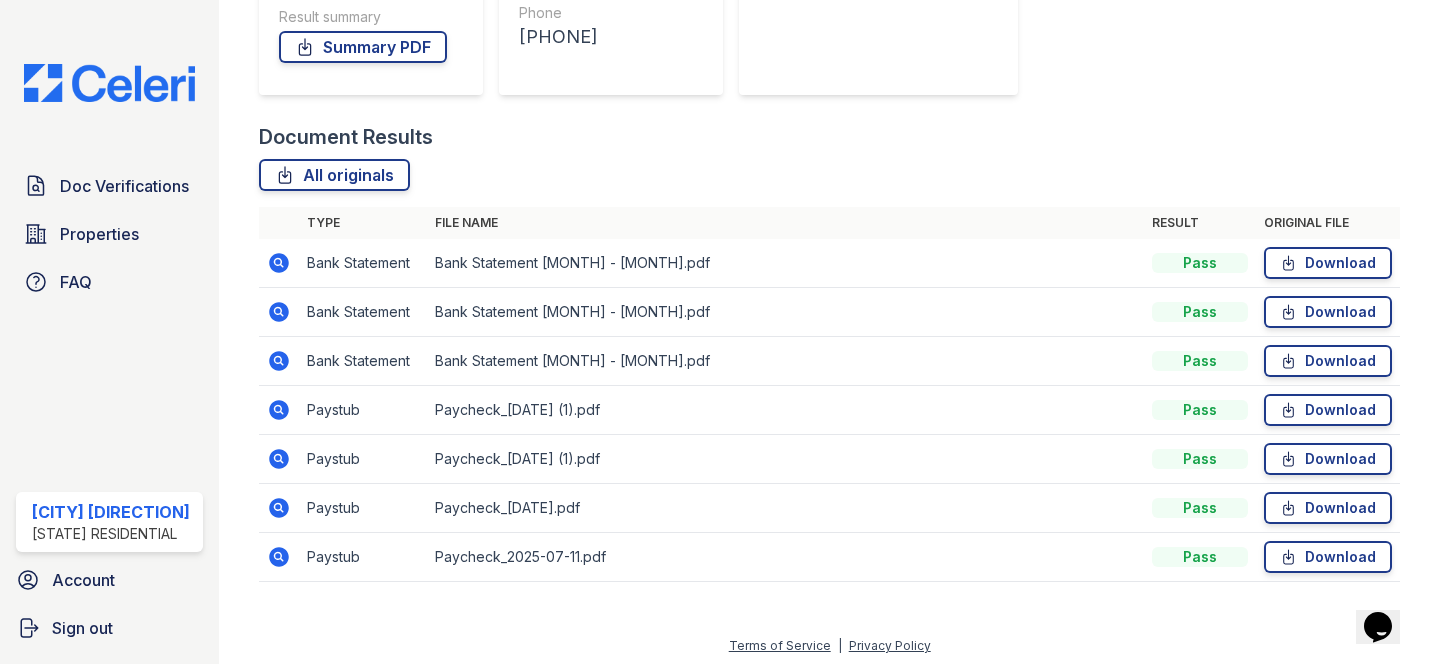 click 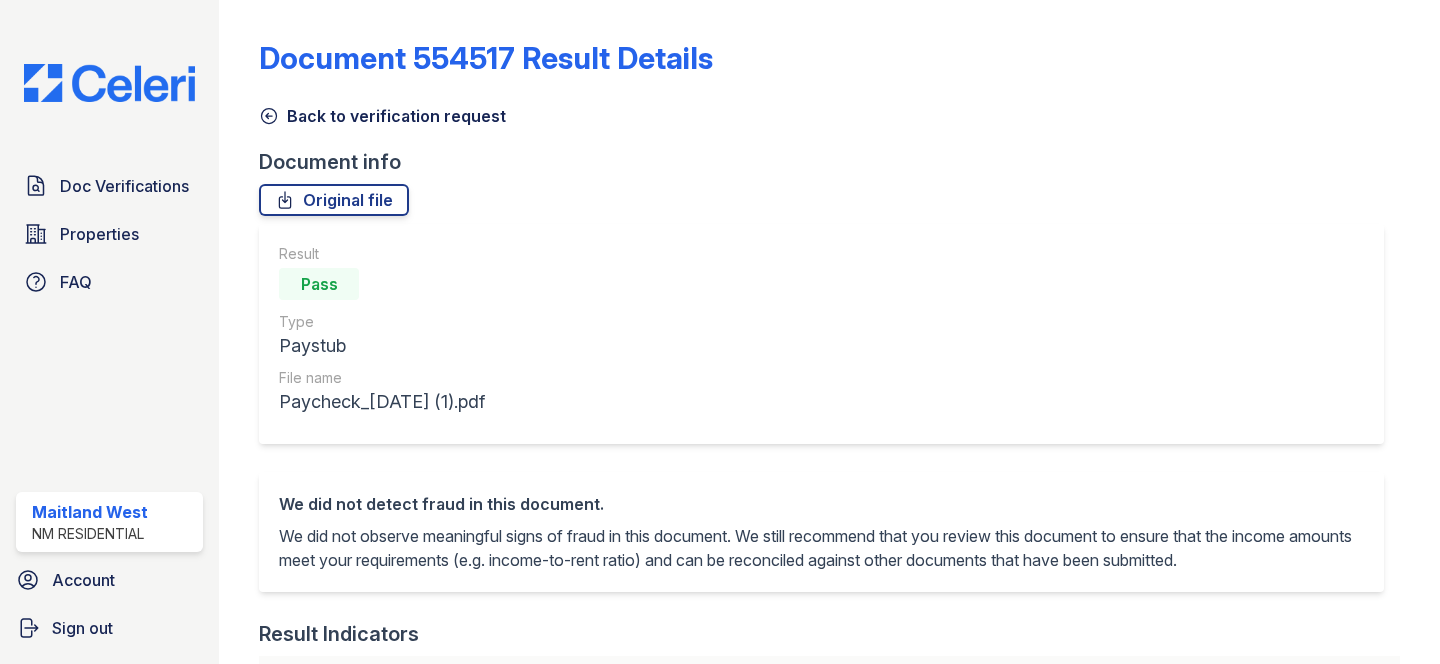 scroll, scrollTop: 0, scrollLeft: 0, axis: both 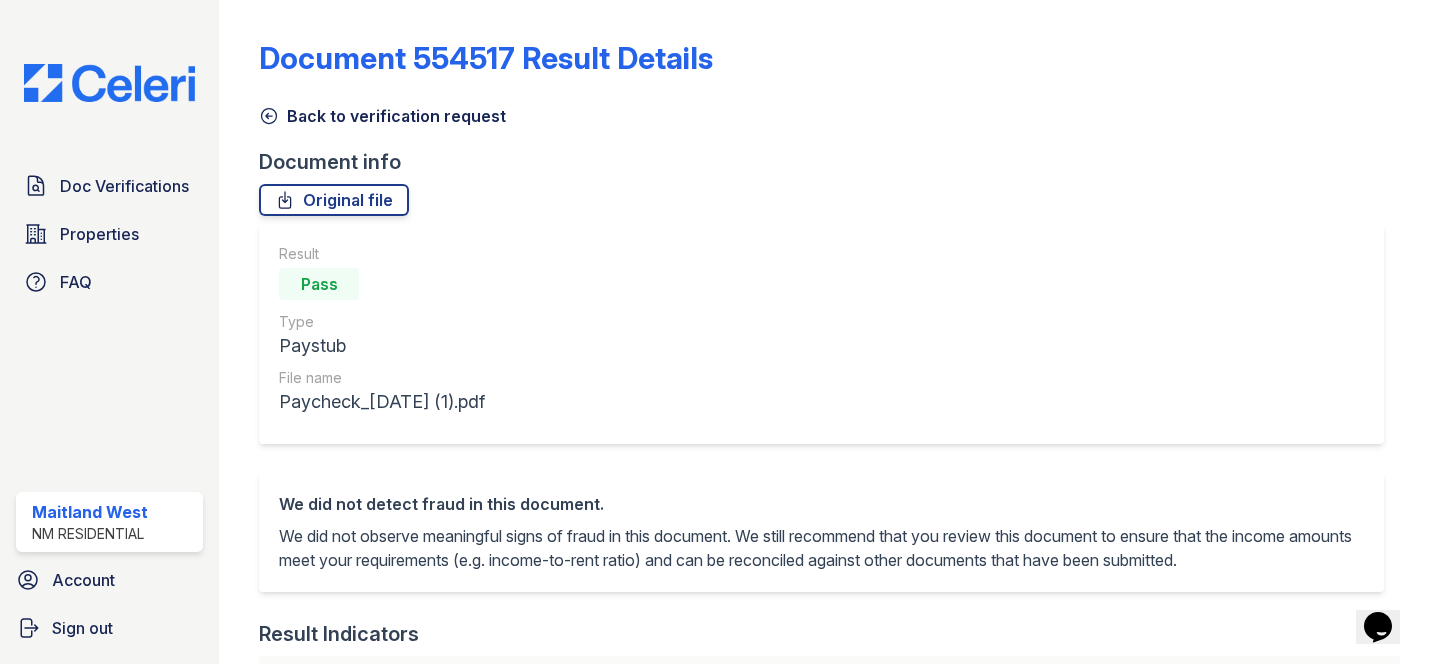 click 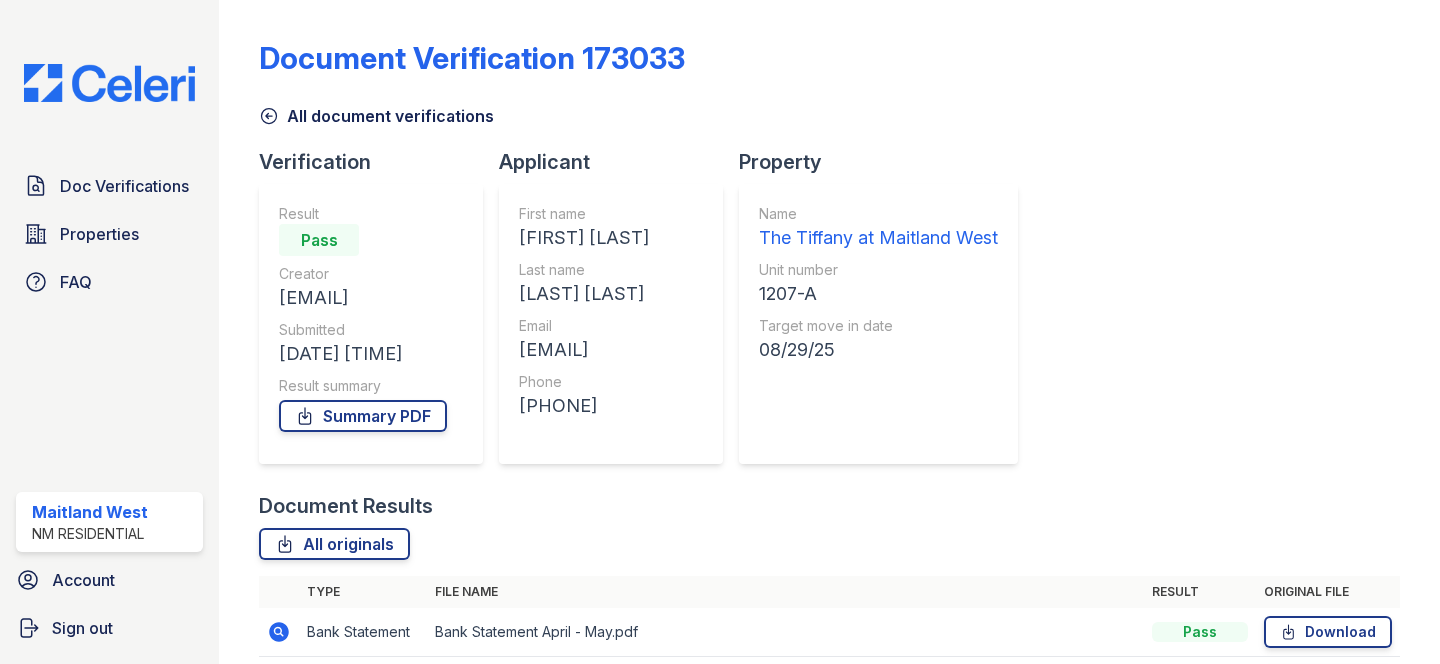 scroll, scrollTop: 375, scrollLeft: 0, axis: vertical 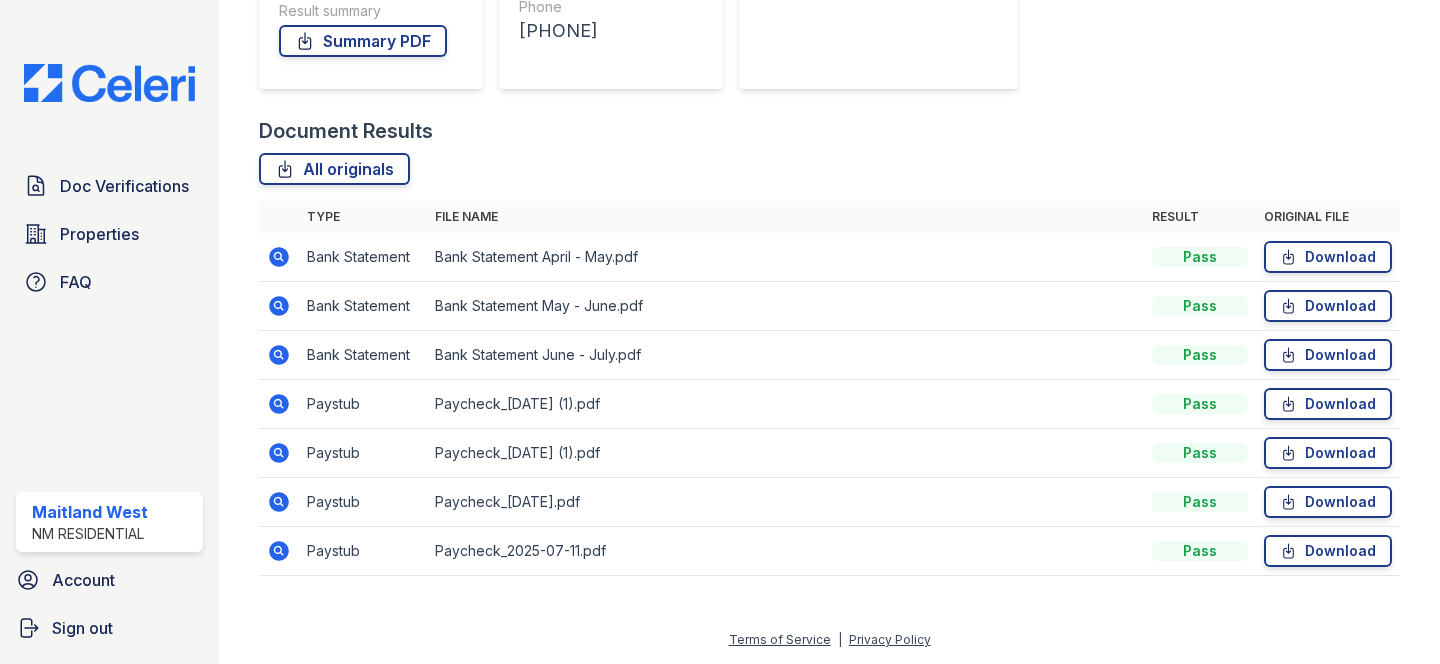 click 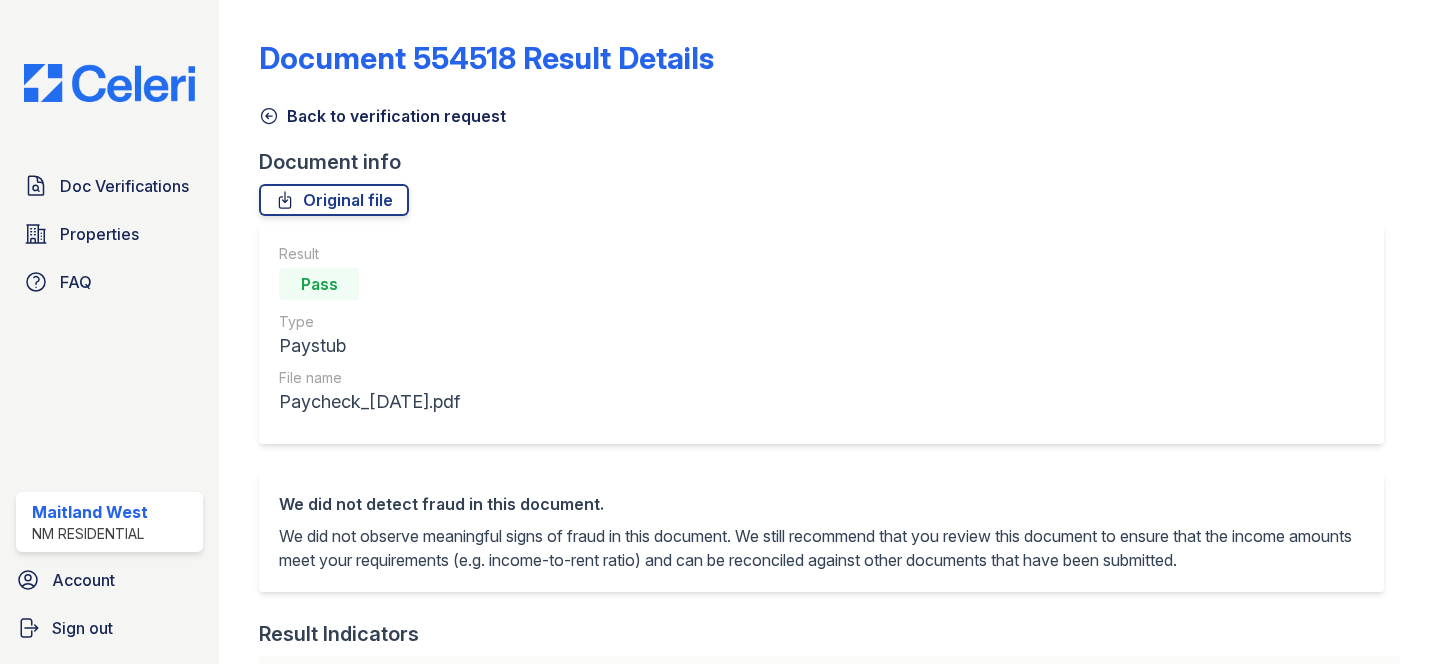 scroll, scrollTop: 0, scrollLeft: 0, axis: both 